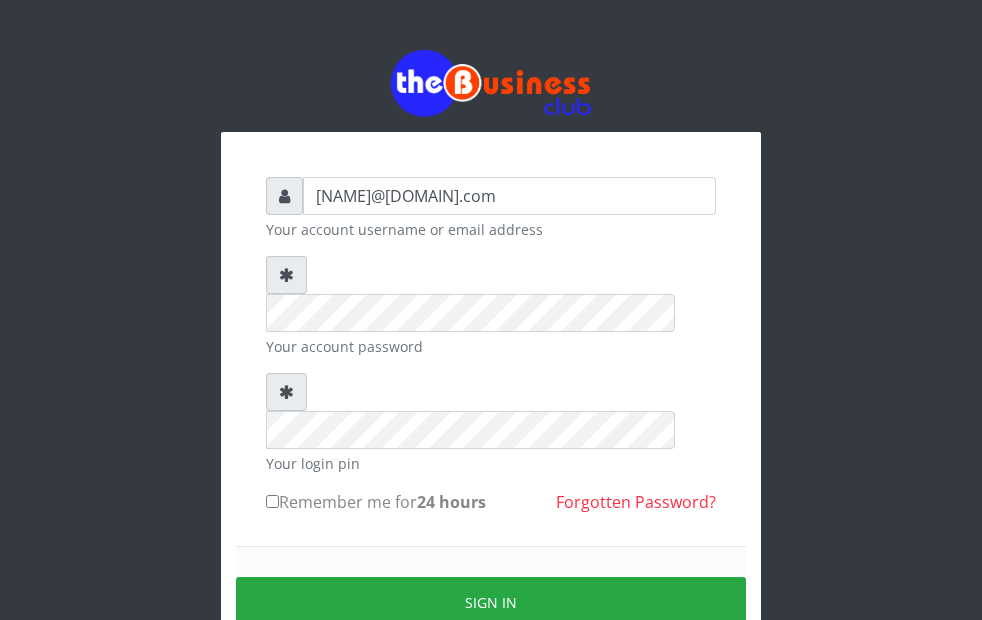 scroll, scrollTop: 0, scrollLeft: 0, axis: both 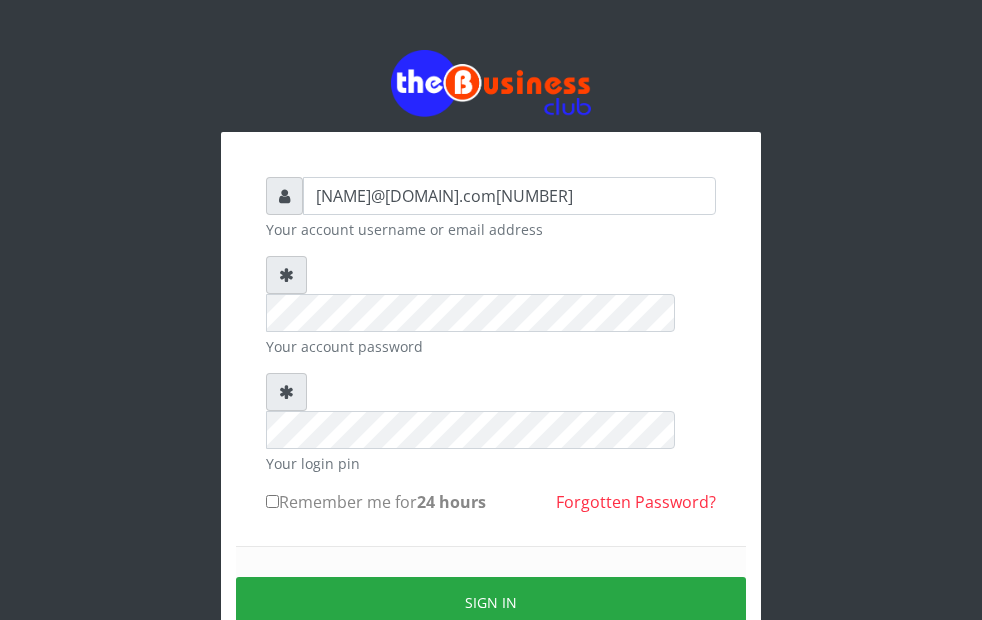 click on "[NAME]@[DOMAIN].com[NUMBER]" at bounding box center (509, 196) 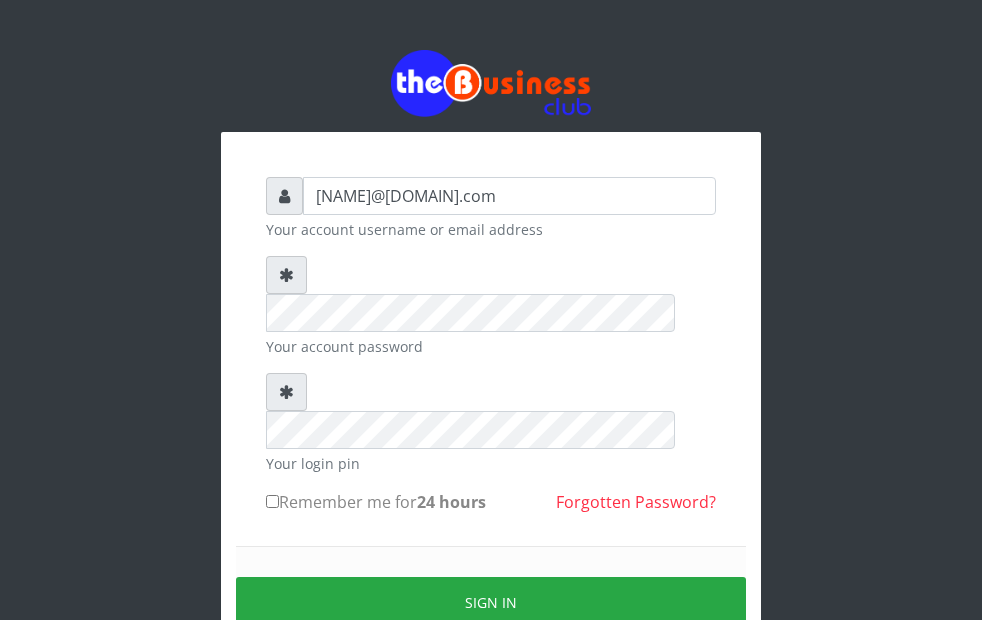 click on "Remember me for  24 hours" at bounding box center [272, 501] 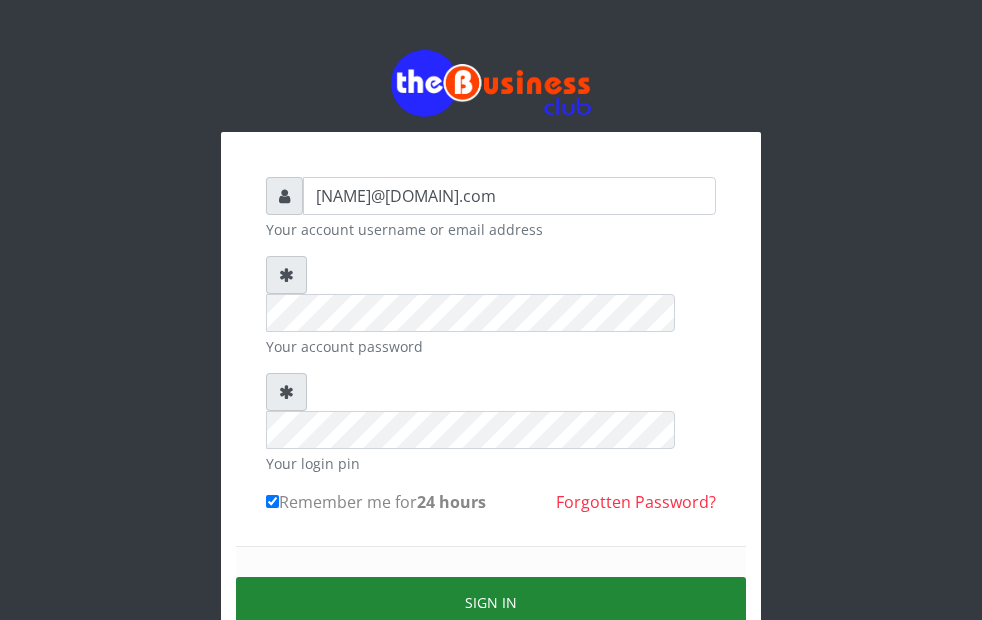 click on "Sign in" at bounding box center (491, 602) 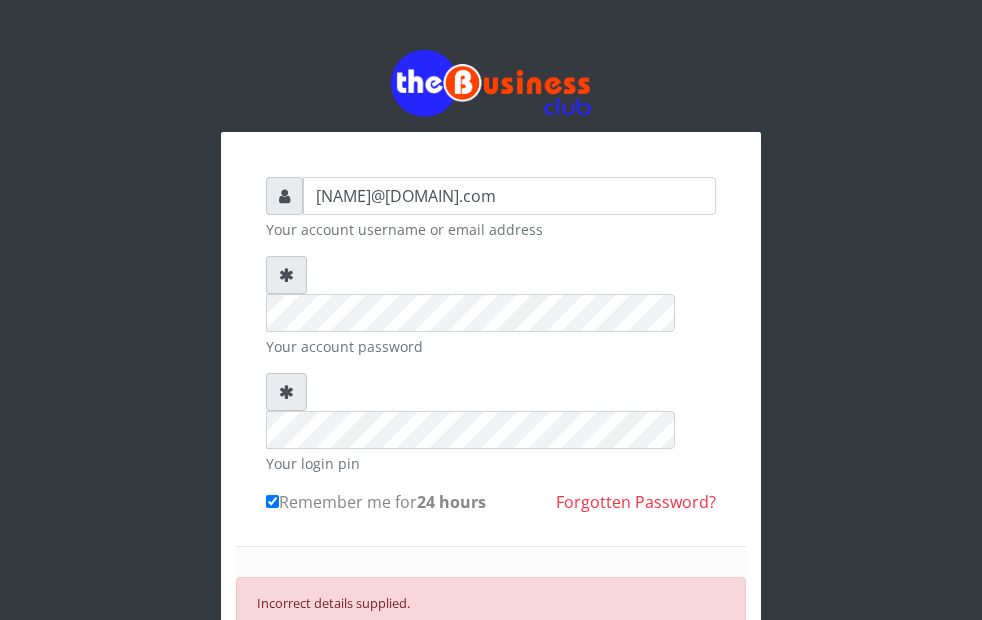 click on "SIGN IN" at bounding box center (491, 668) 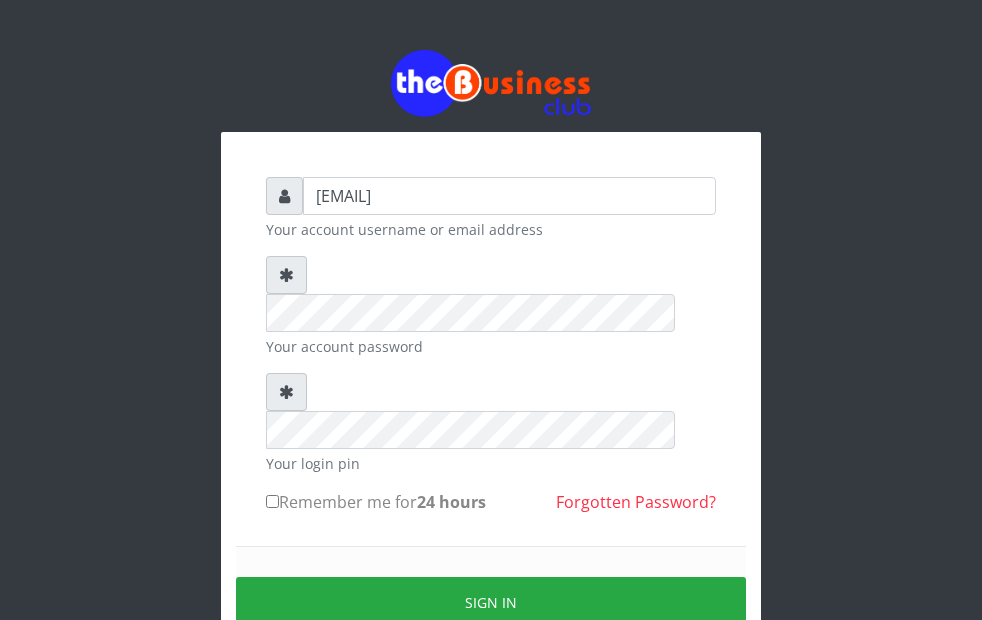 scroll, scrollTop: 0, scrollLeft: 0, axis: both 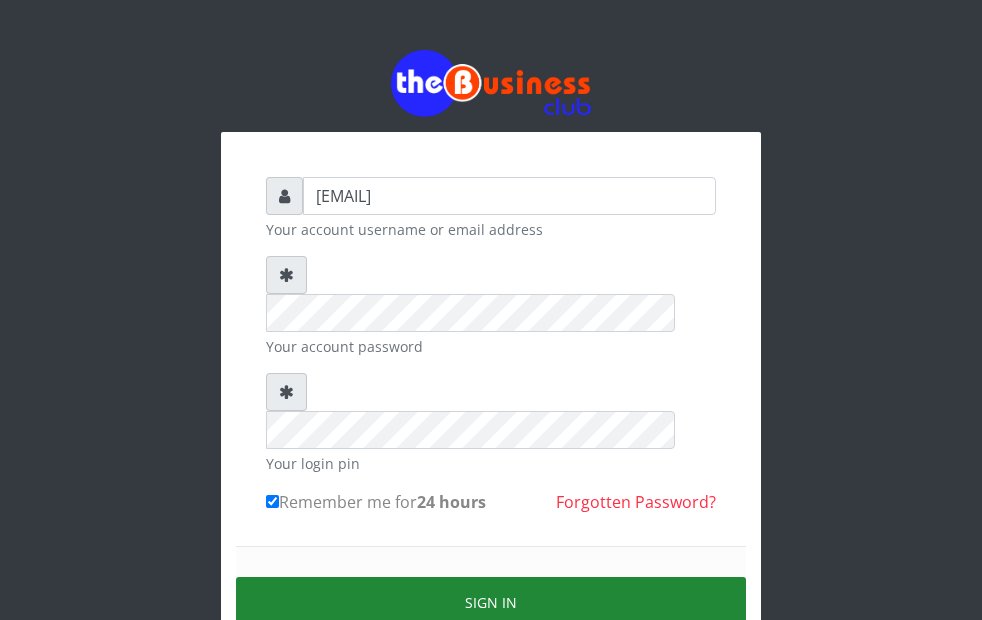 click on "Sign in" at bounding box center (491, 602) 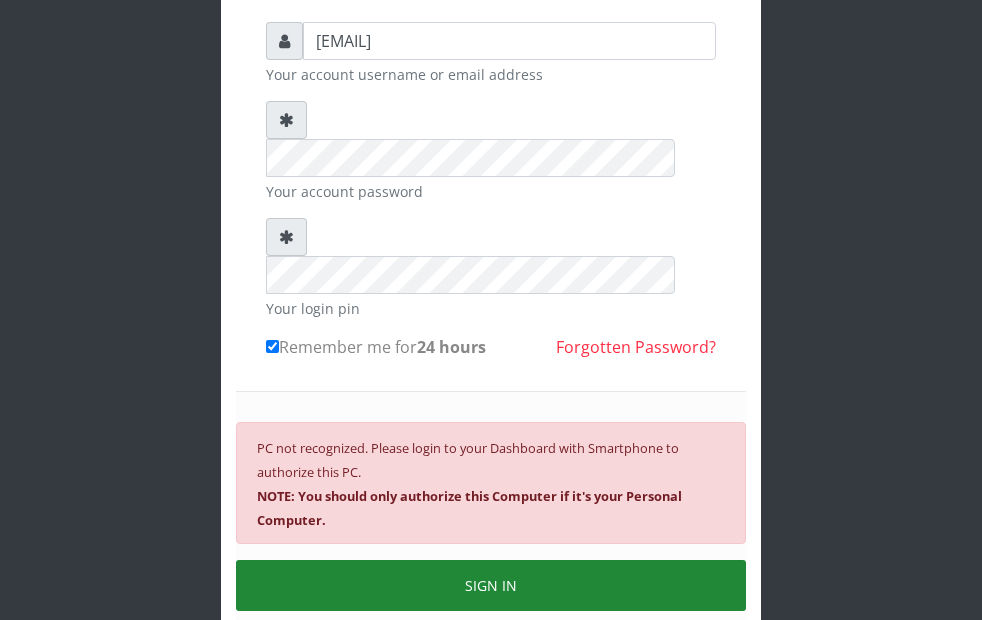 scroll, scrollTop: 232, scrollLeft: 0, axis: vertical 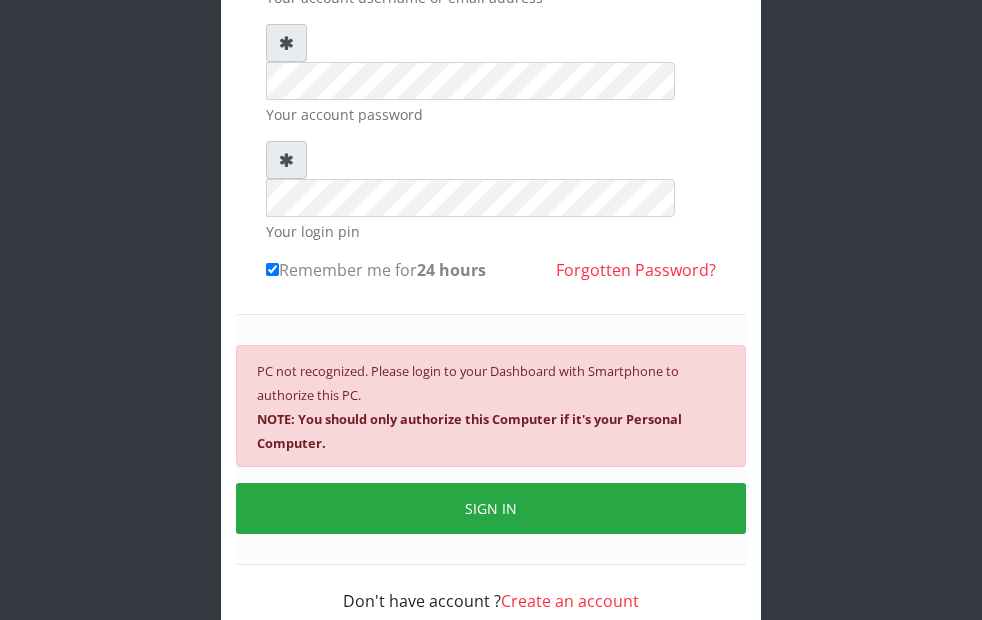 drag, startPoint x: 39, startPoint y: 0, endPoint x: 17, endPoint y: 175, distance: 176.37744 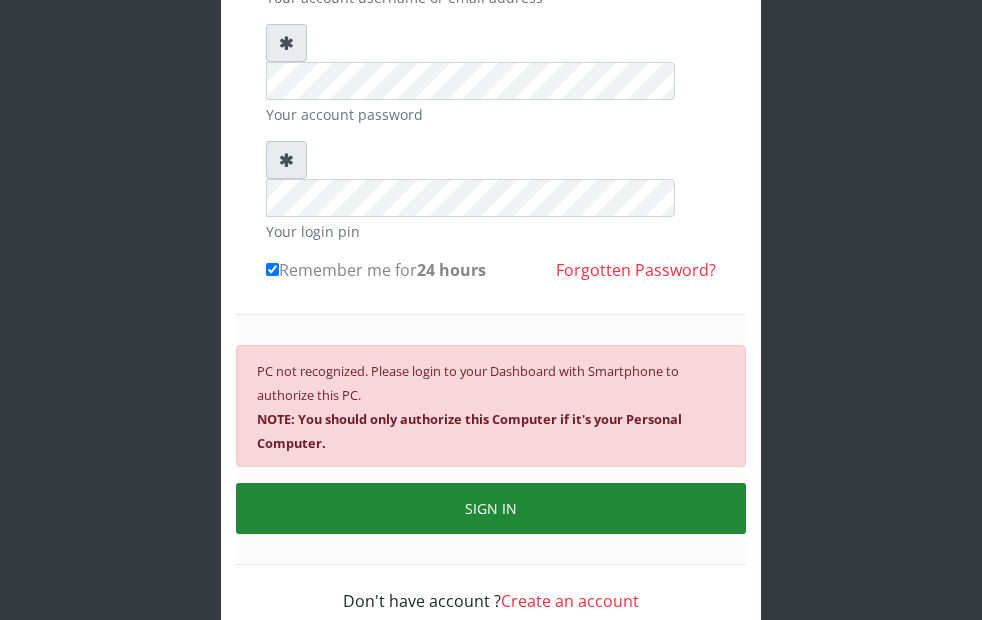click on "SIGN IN" at bounding box center [491, 508] 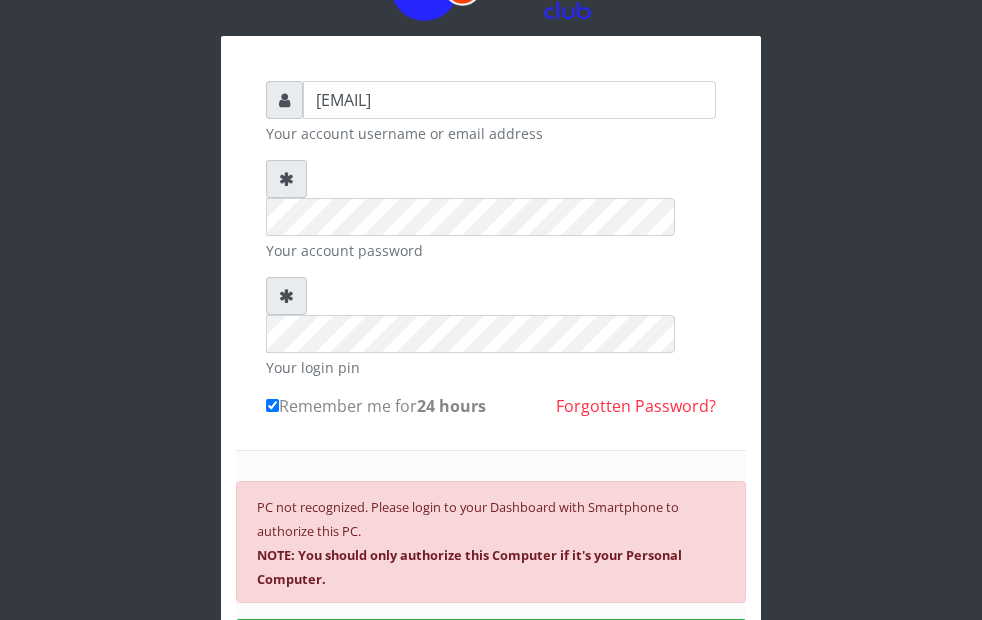 scroll, scrollTop: 233, scrollLeft: 0, axis: vertical 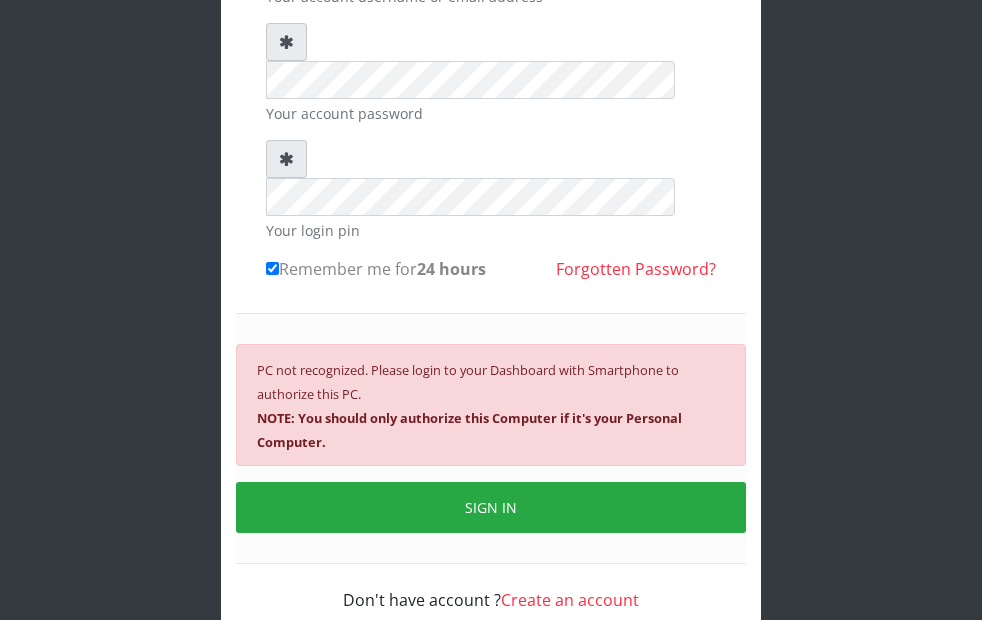 drag, startPoint x: 938, startPoint y: 24, endPoint x: 489, endPoint y: 221, distance: 490.31622 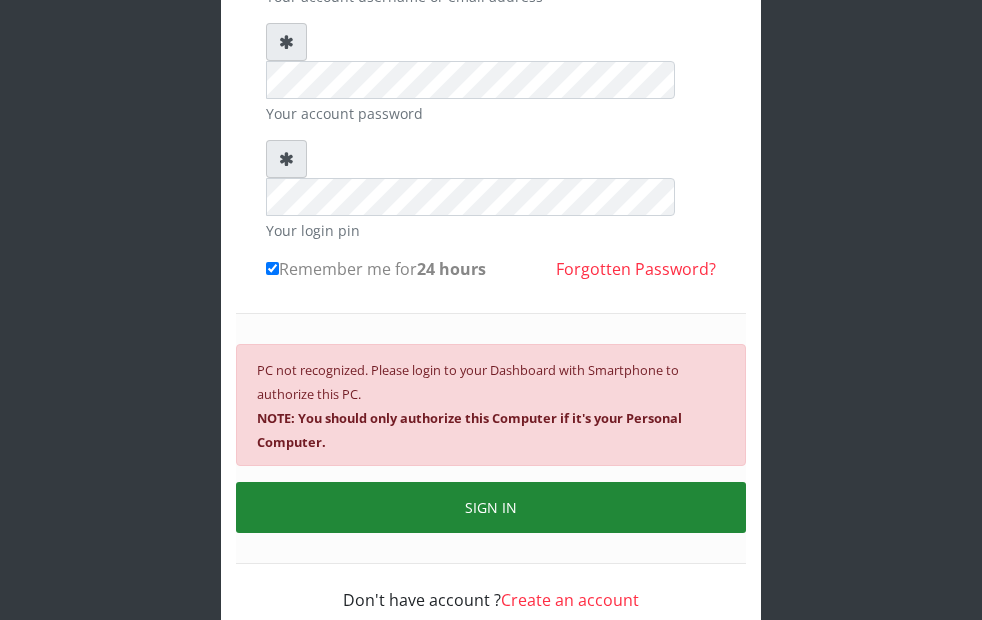 click on "SIGN IN" at bounding box center (491, 507) 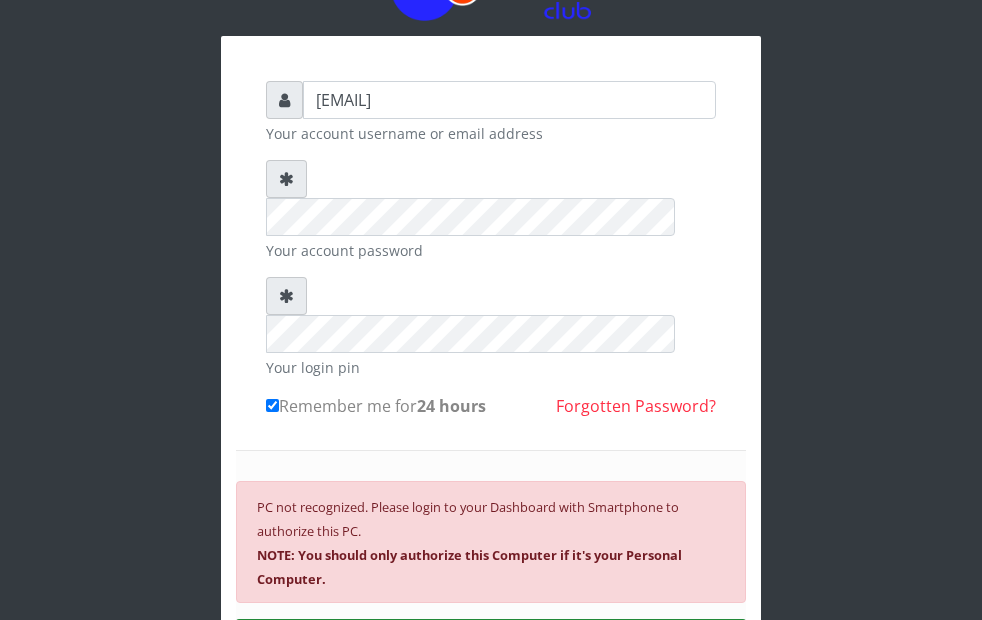 scroll, scrollTop: 233, scrollLeft: 0, axis: vertical 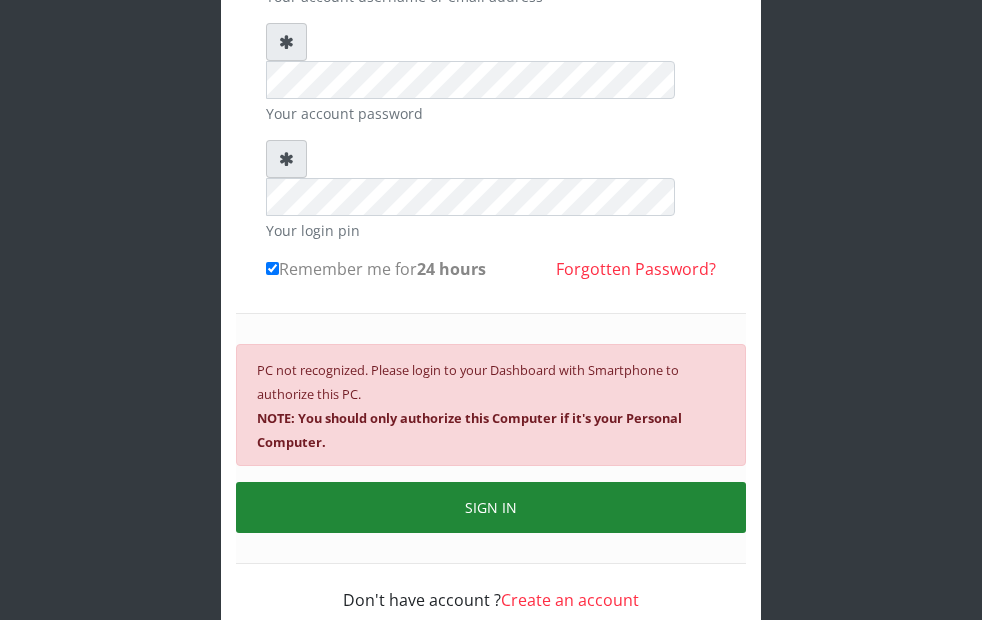 click on "SIGN IN" at bounding box center (491, 507) 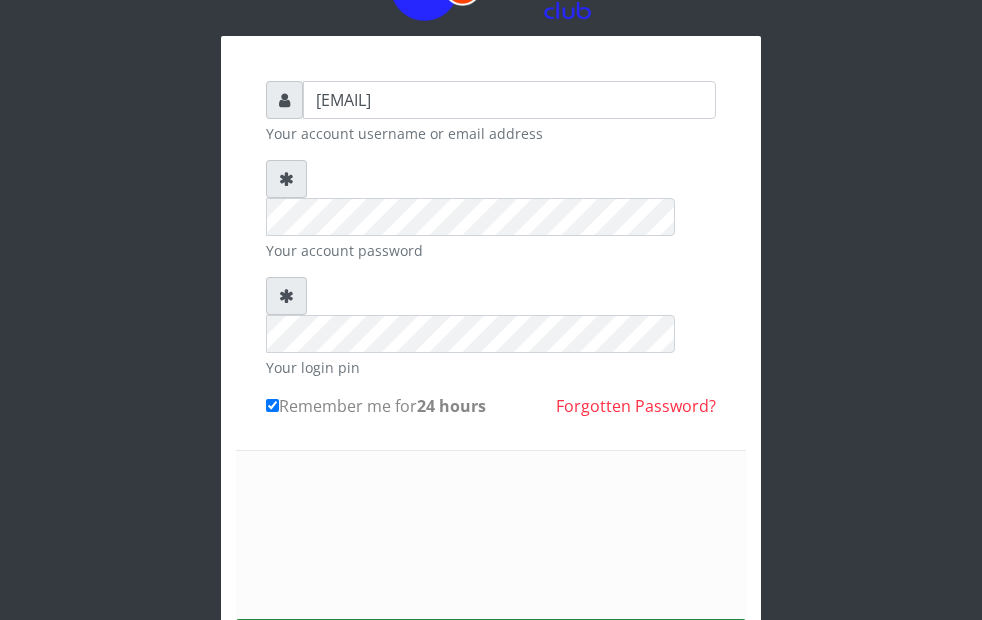 scroll, scrollTop: 233, scrollLeft: 0, axis: vertical 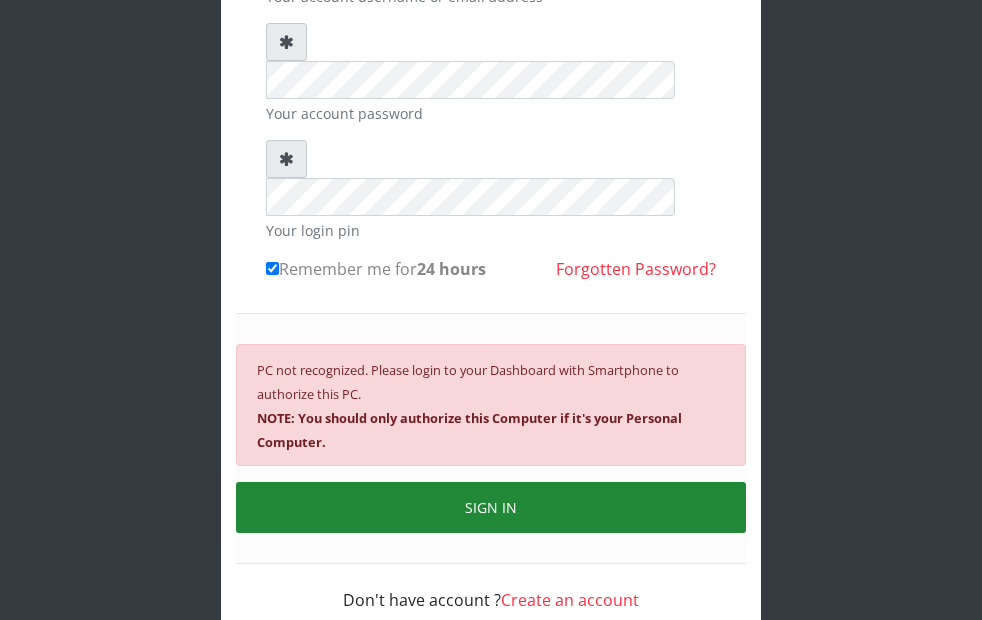 click on "SIGN IN" at bounding box center (491, 507) 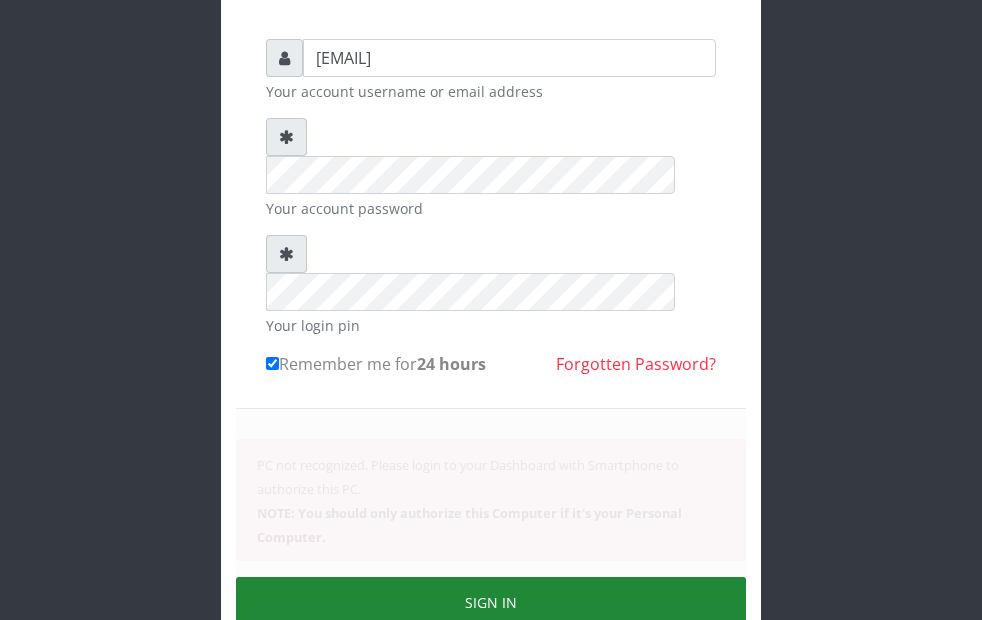 scroll, scrollTop: 233, scrollLeft: 0, axis: vertical 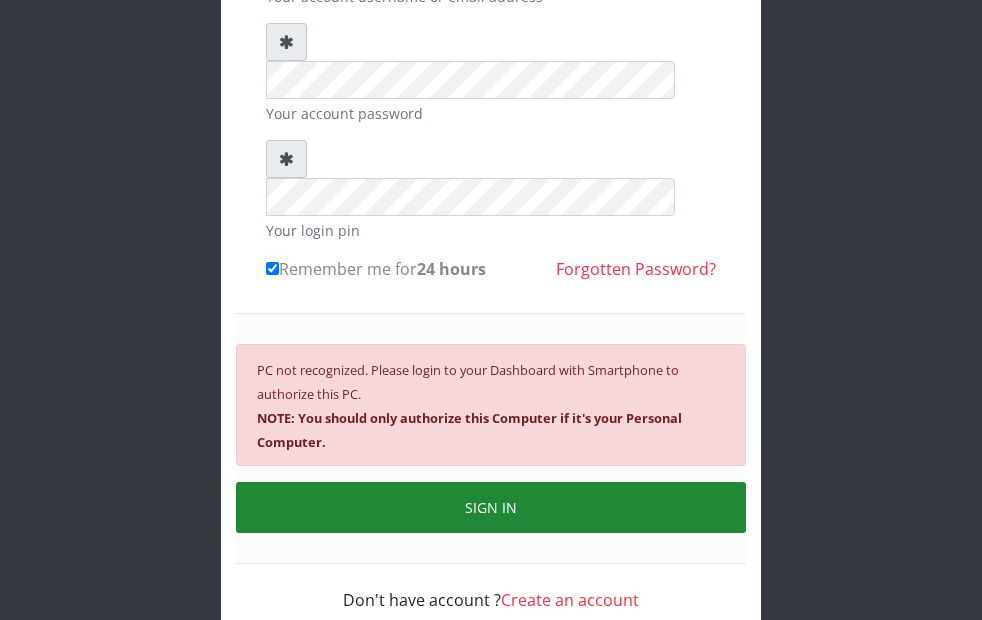 click on "SIGN IN" at bounding box center [491, 507] 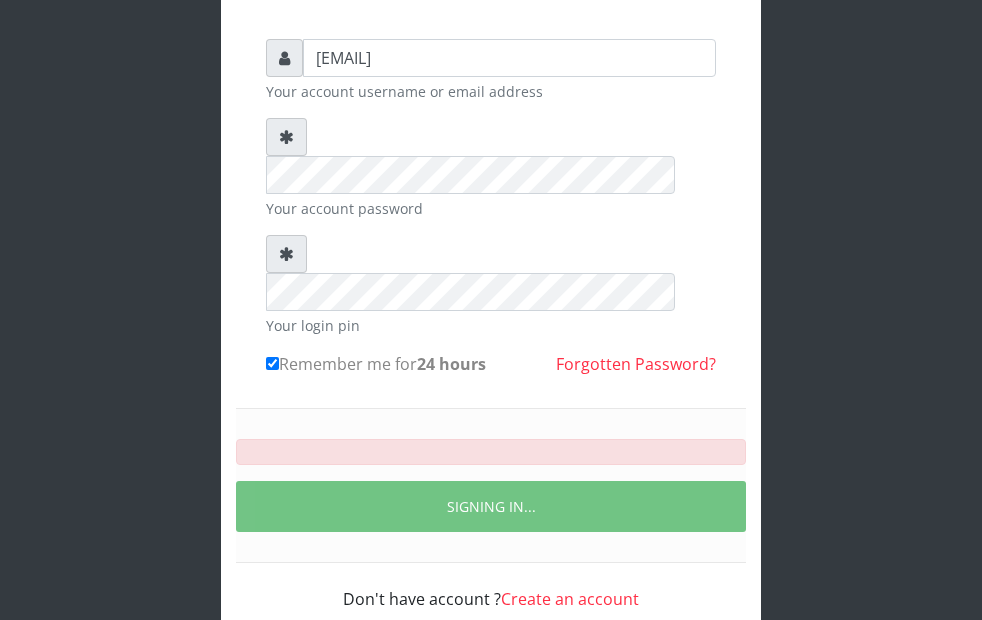 scroll, scrollTop: 233, scrollLeft: 0, axis: vertical 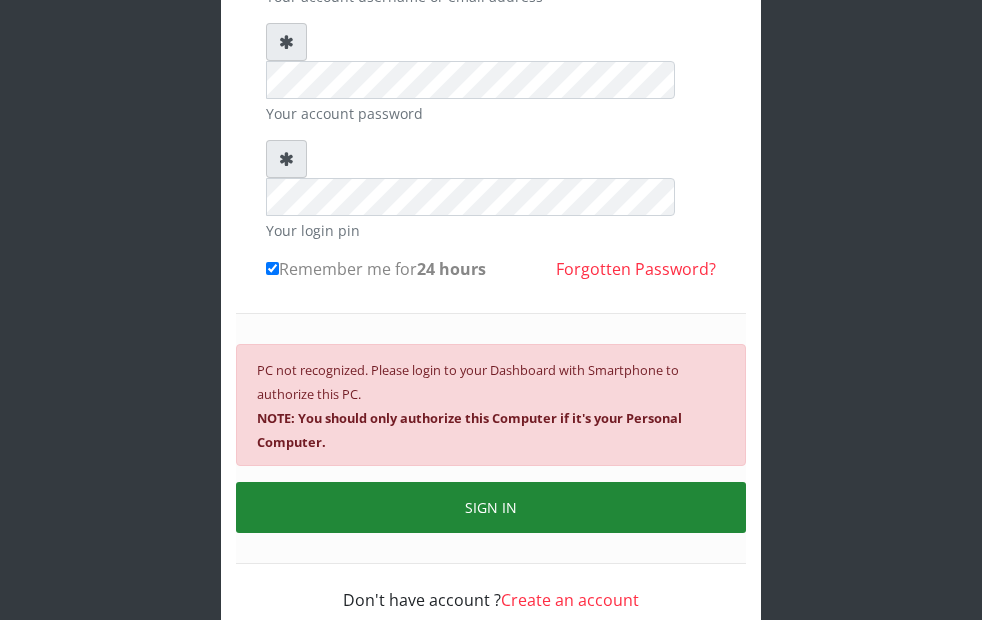 click on "SIGN IN" at bounding box center [491, 507] 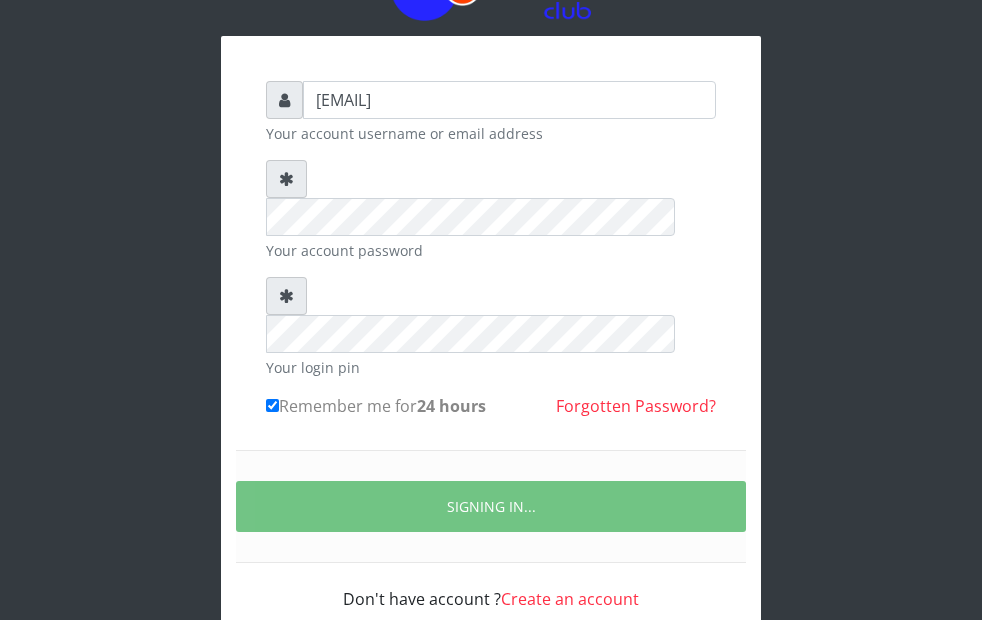 scroll, scrollTop: 233, scrollLeft: 0, axis: vertical 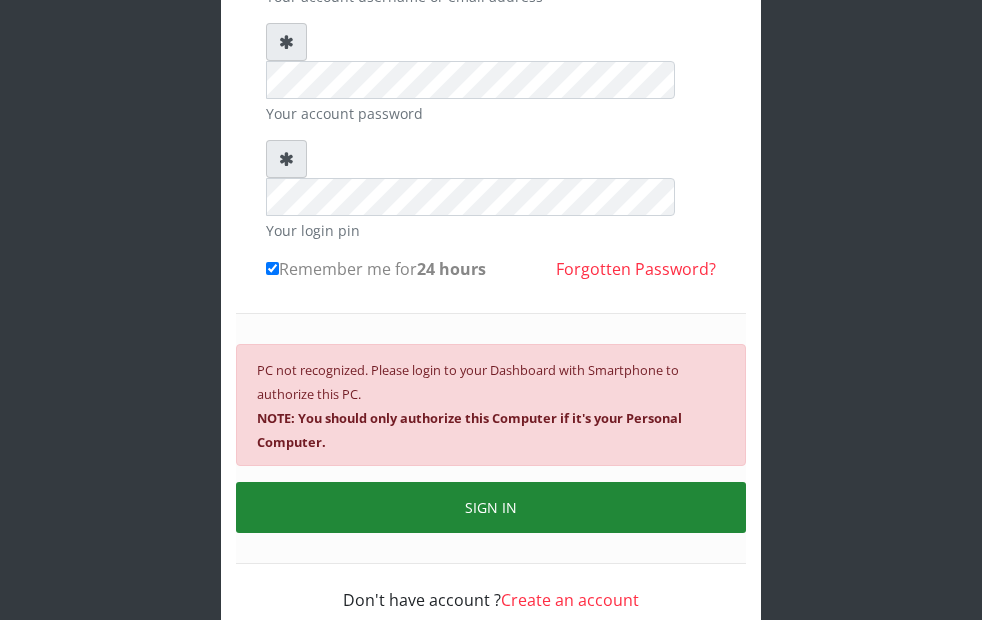 click on "SIGN IN" at bounding box center [491, 507] 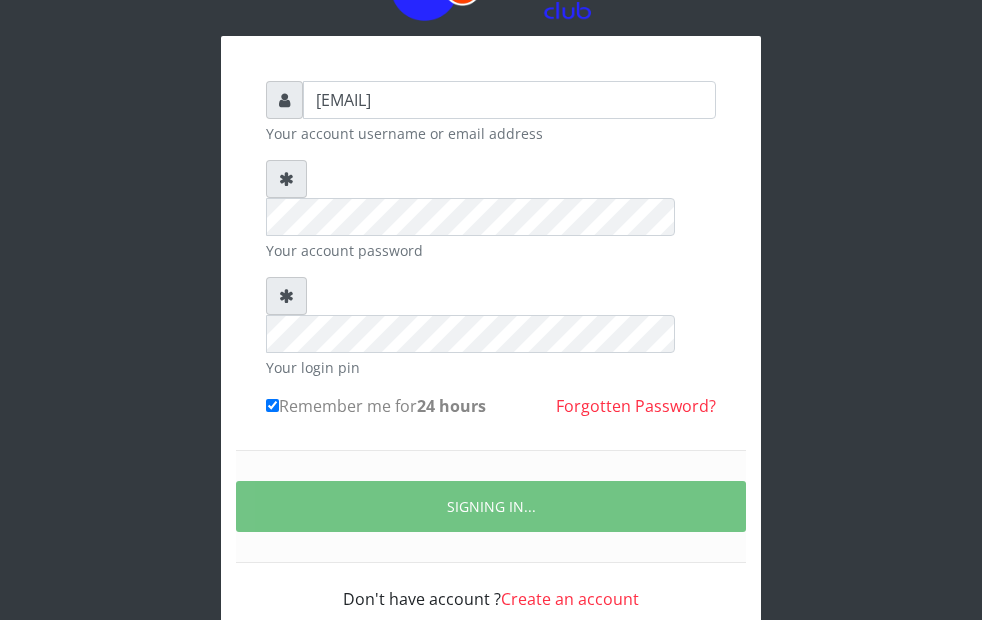 scroll, scrollTop: 233, scrollLeft: 0, axis: vertical 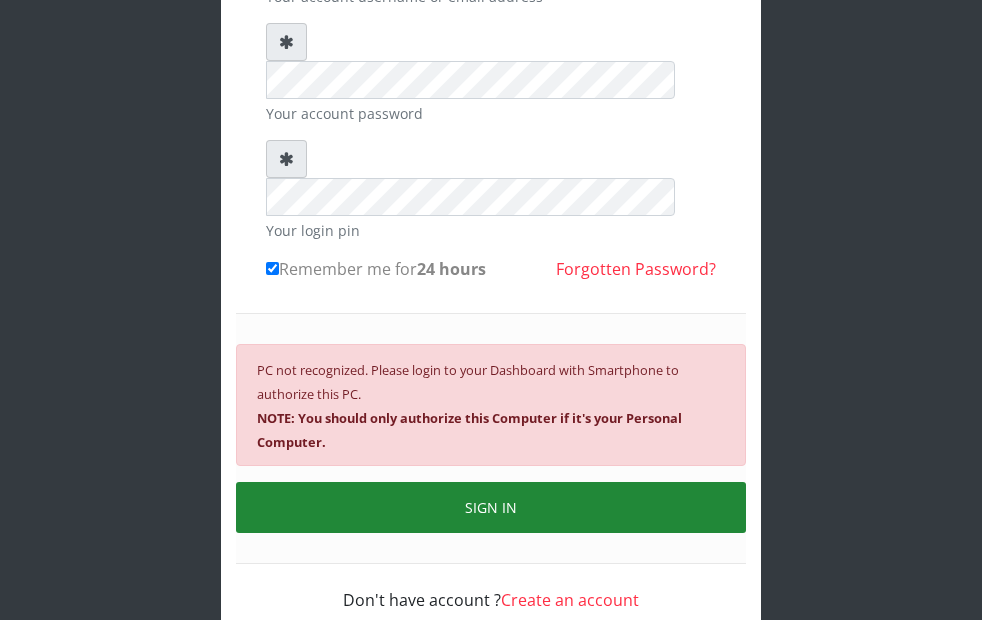 click on "SIGN IN" at bounding box center [491, 507] 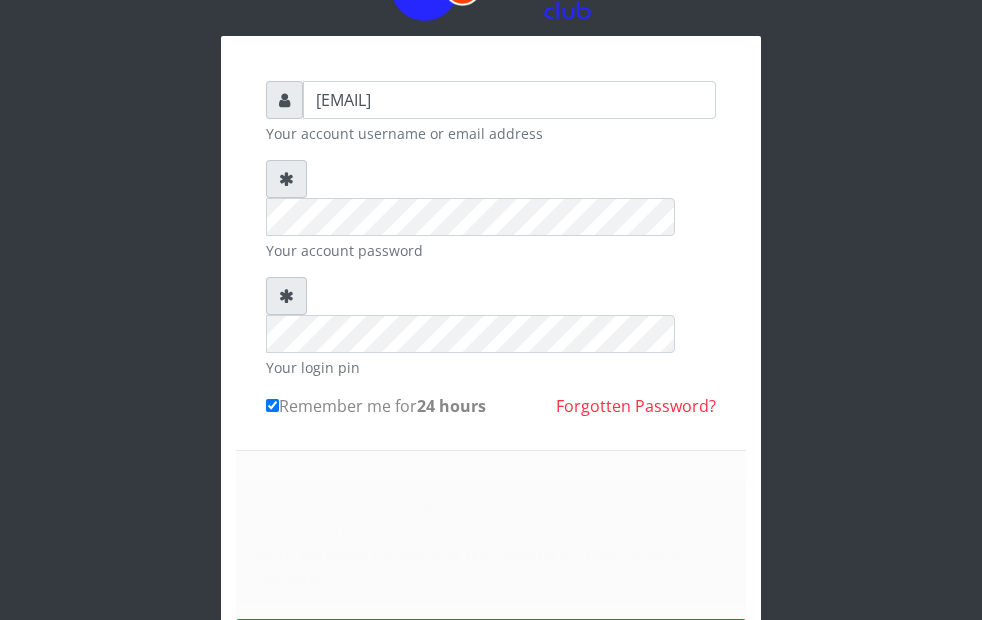 scroll, scrollTop: 233, scrollLeft: 0, axis: vertical 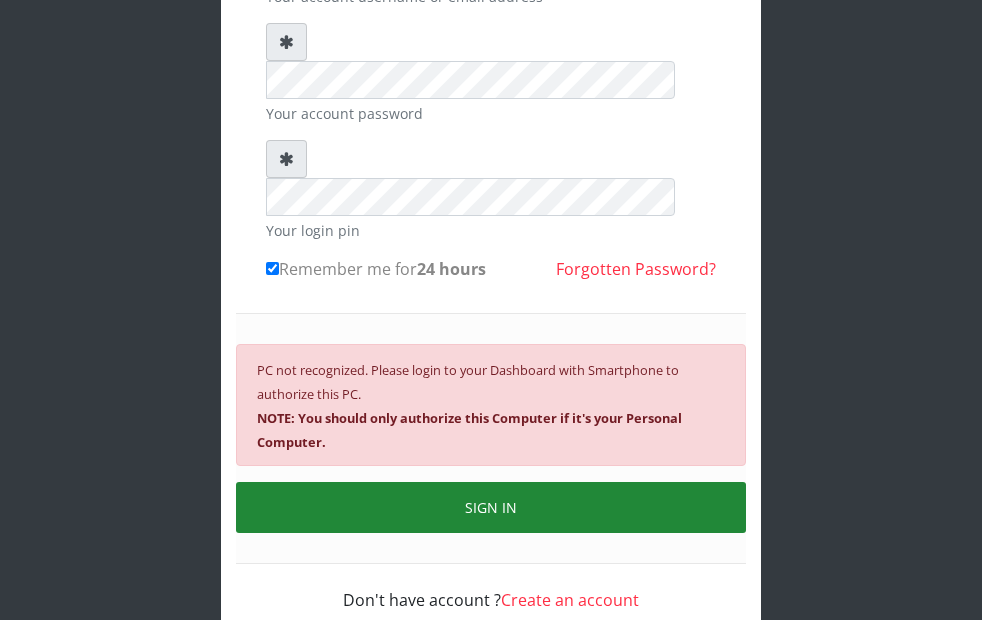 click on "SIGN IN" at bounding box center (491, 507) 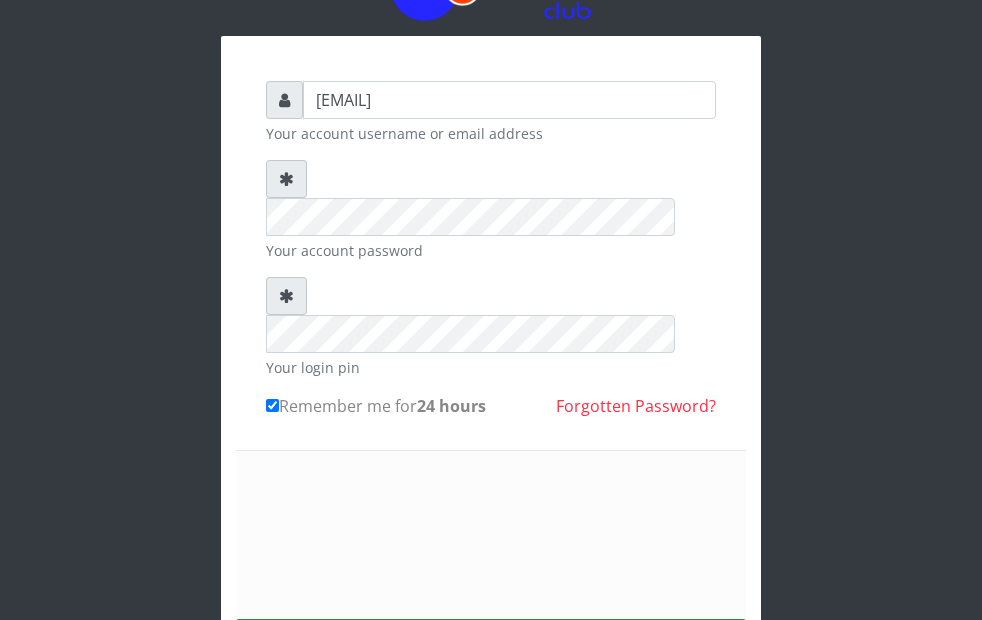 scroll, scrollTop: 233, scrollLeft: 0, axis: vertical 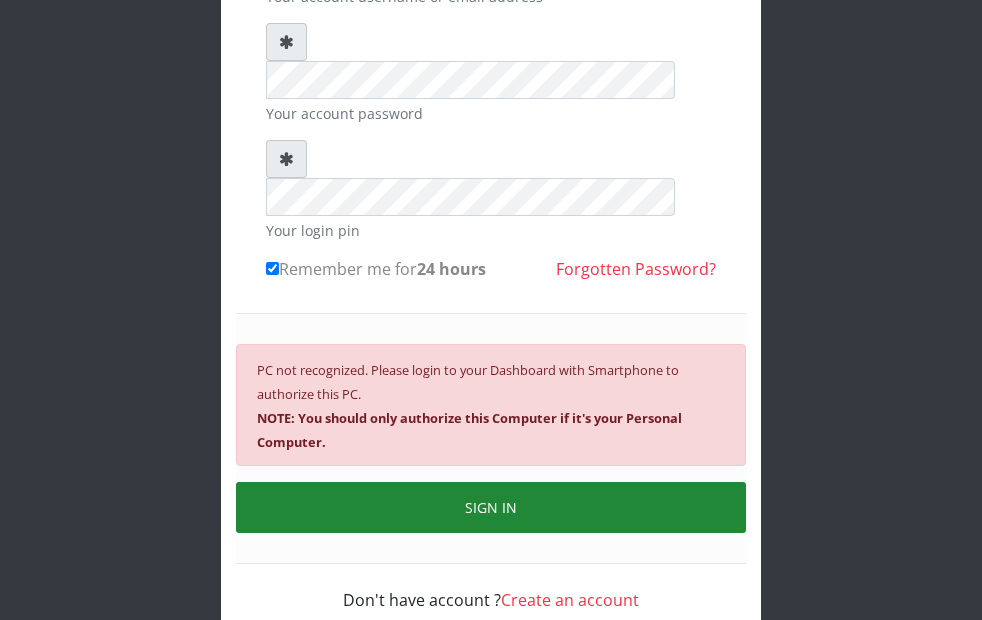 click on "SIGN IN" at bounding box center [491, 507] 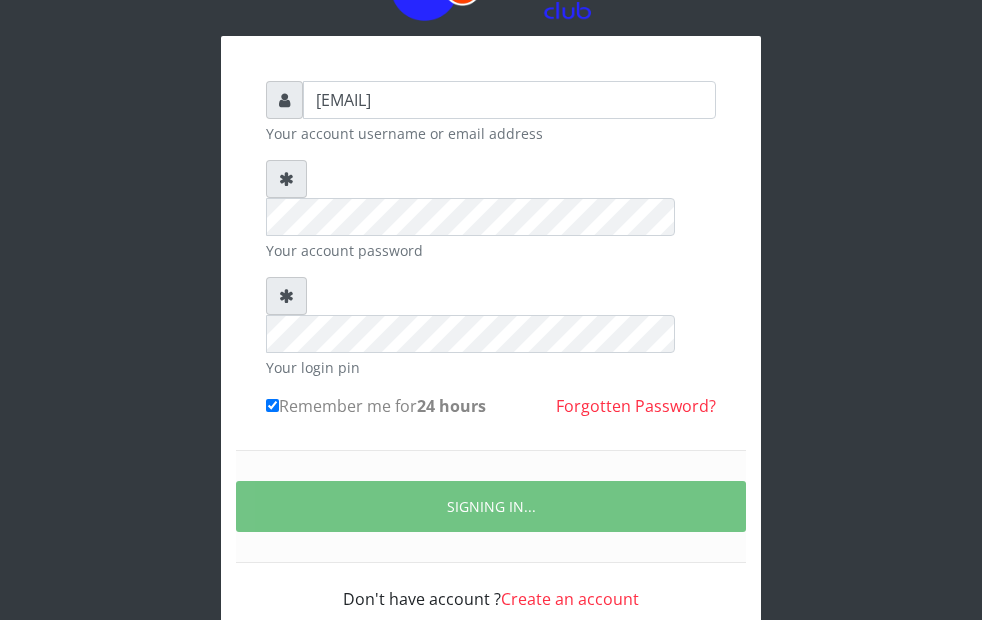 scroll, scrollTop: 233, scrollLeft: 0, axis: vertical 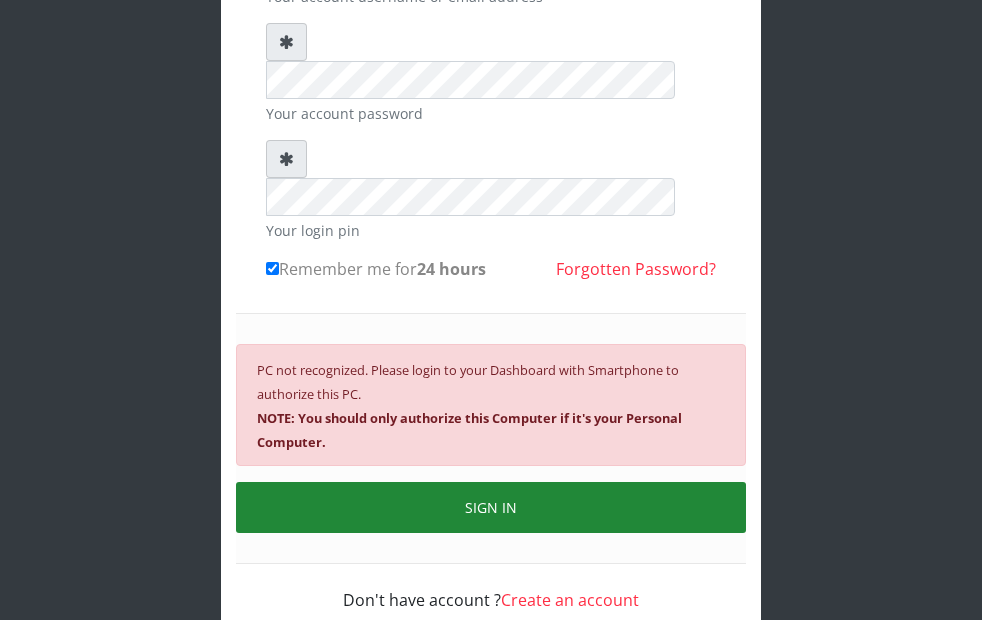 click on "SIGN IN" at bounding box center (491, 507) 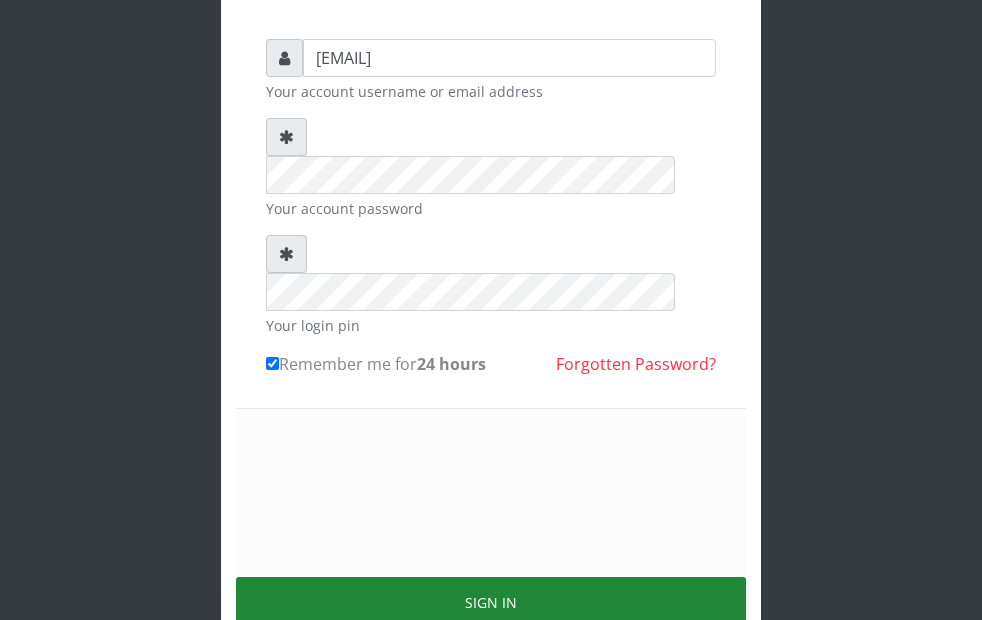 scroll, scrollTop: 233, scrollLeft: 0, axis: vertical 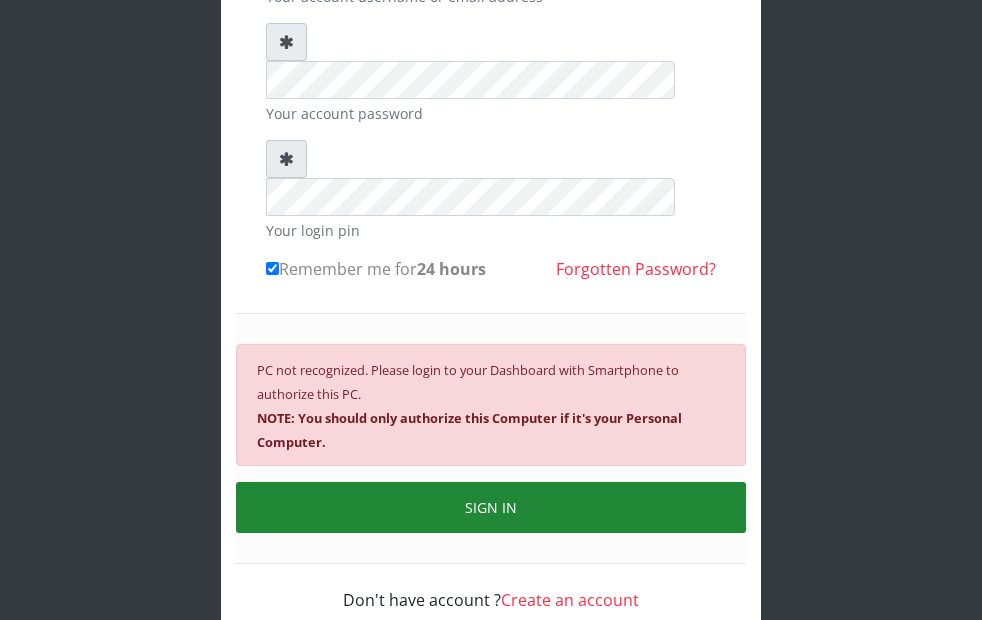 click on "SIGN IN" at bounding box center (491, 507) 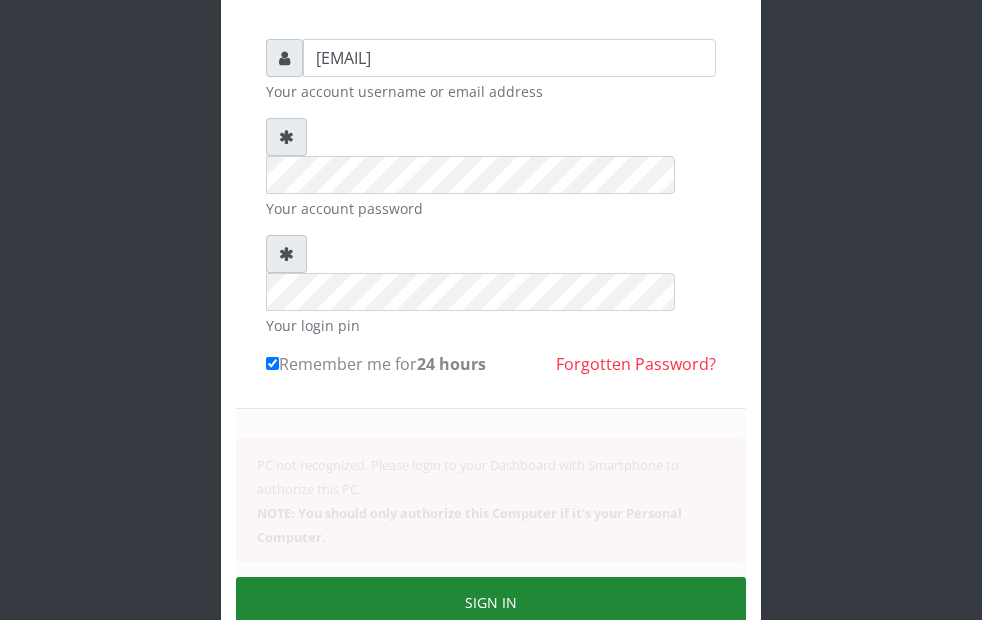 scroll, scrollTop: 233, scrollLeft: 0, axis: vertical 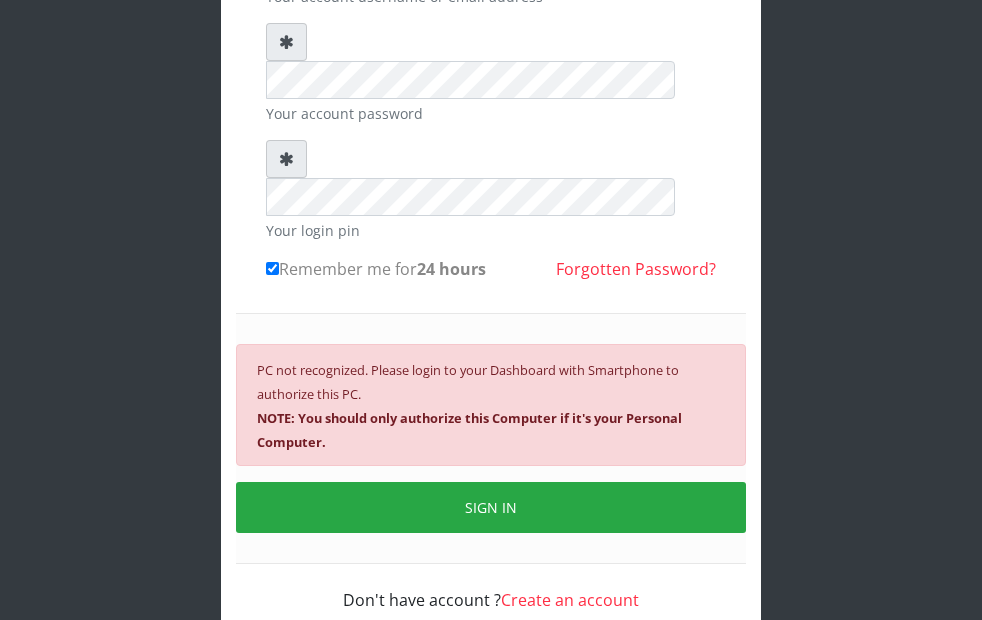 click on "happinesschidera20@gmail.com
Your account username or email address
Your account password
Your login pin
Remember me for  24 hours
SIGN IN" at bounding box center [491, 232] 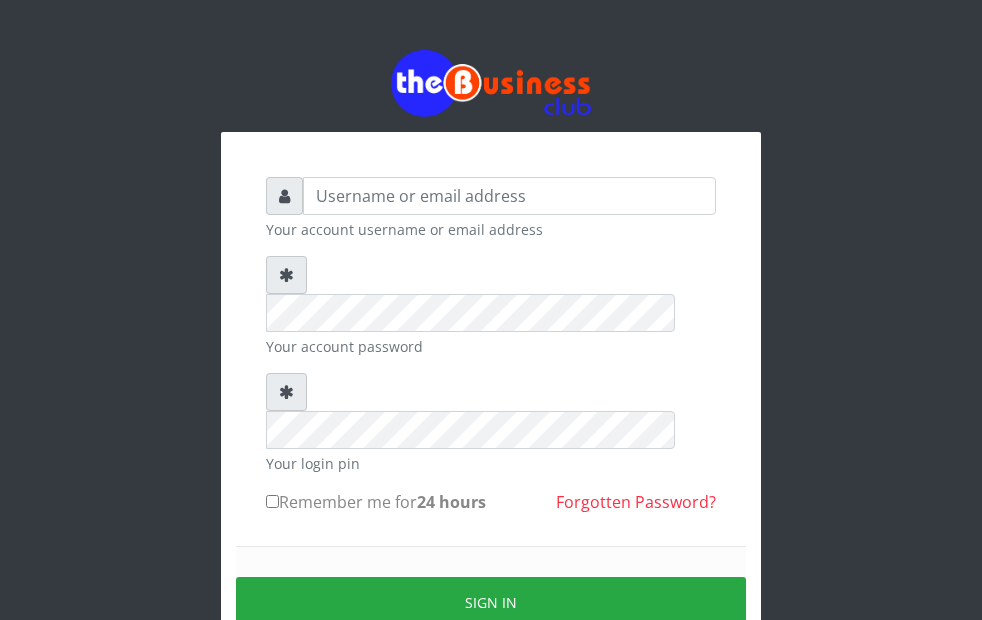 scroll, scrollTop: 0, scrollLeft: 0, axis: both 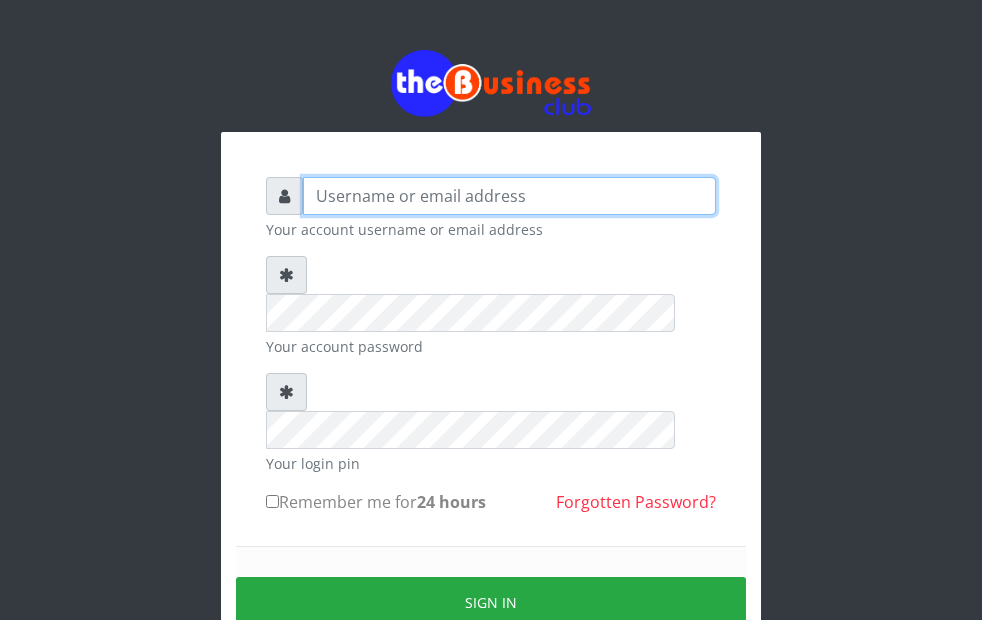 click at bounding box center (509, 196) 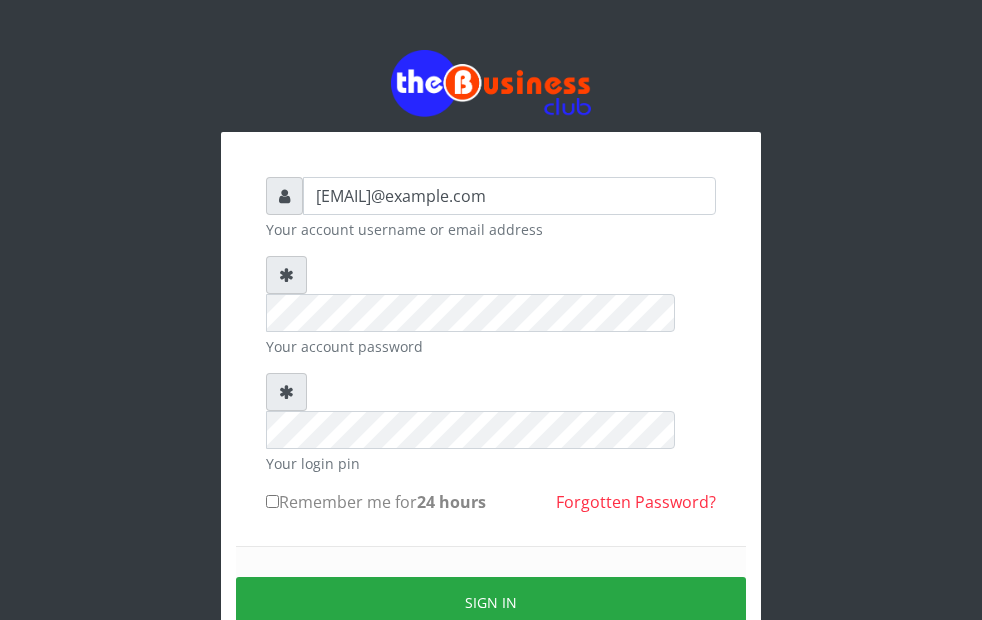 click on "Remember me for  24 hours" at bounding box center (272, 501) 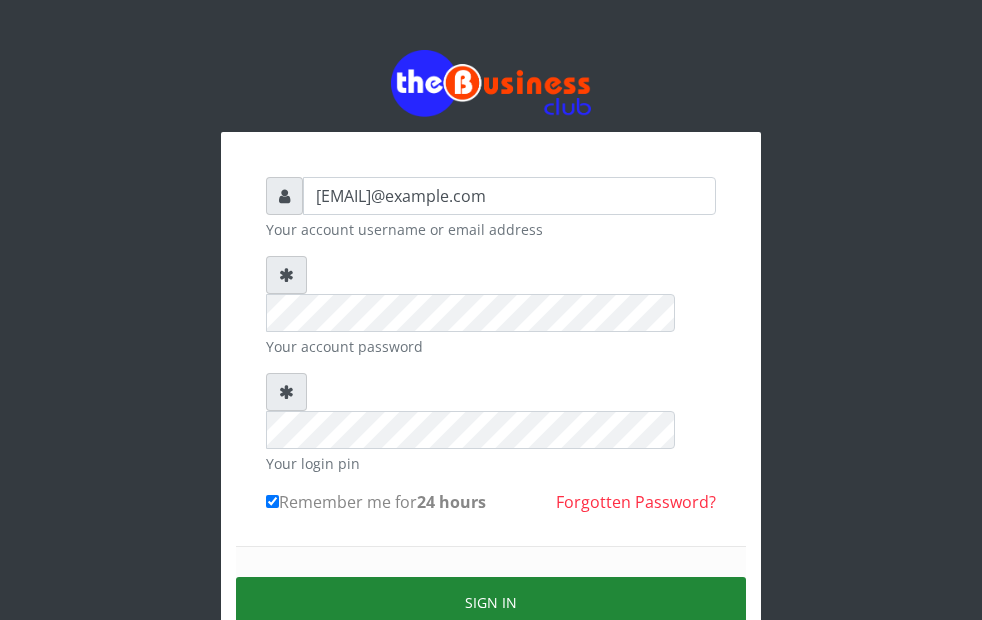 click on "Sign in" at bounding box center (491, 602) 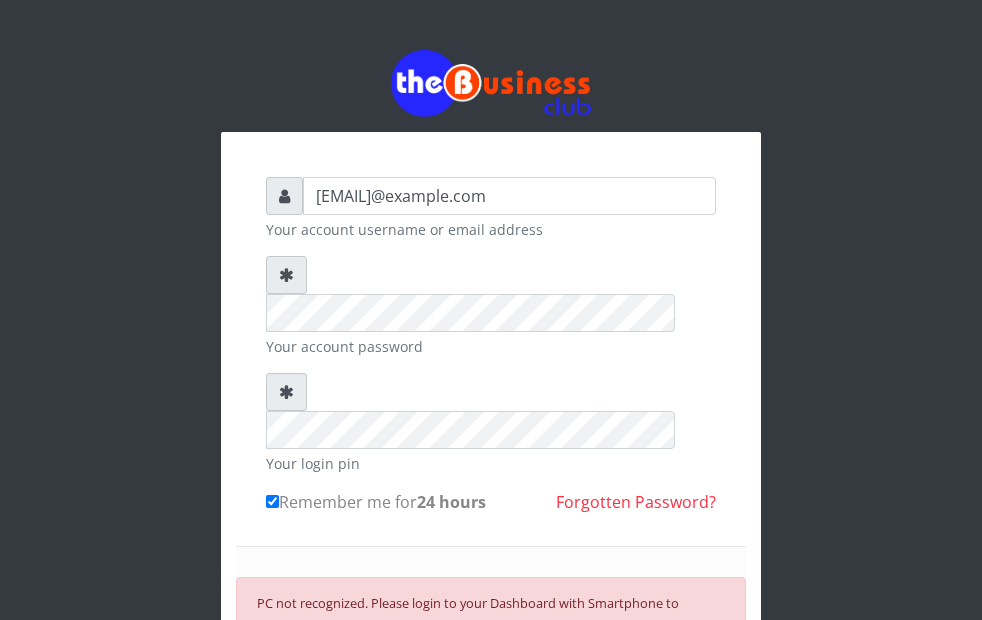scroll, scrollTop: 77, scrollLeft: 0, axis: vertical 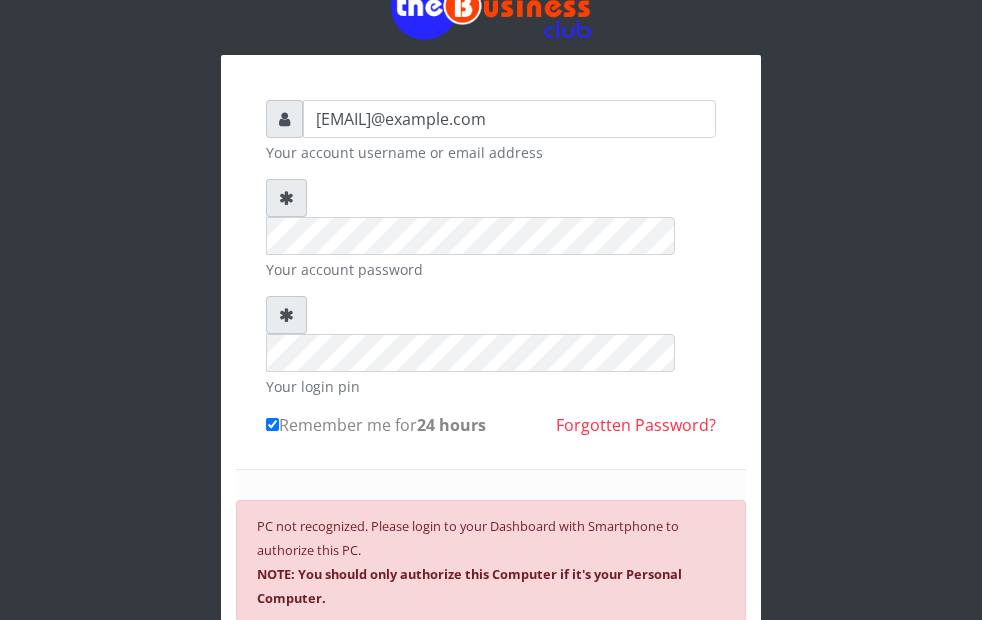 click on "PC not recognized. Please login to your Dashboard with Smartphone to authorize this PC. NOTE: You should only authorize this Computer if it's your Personal Computer." at bounding box center (491, 561) 